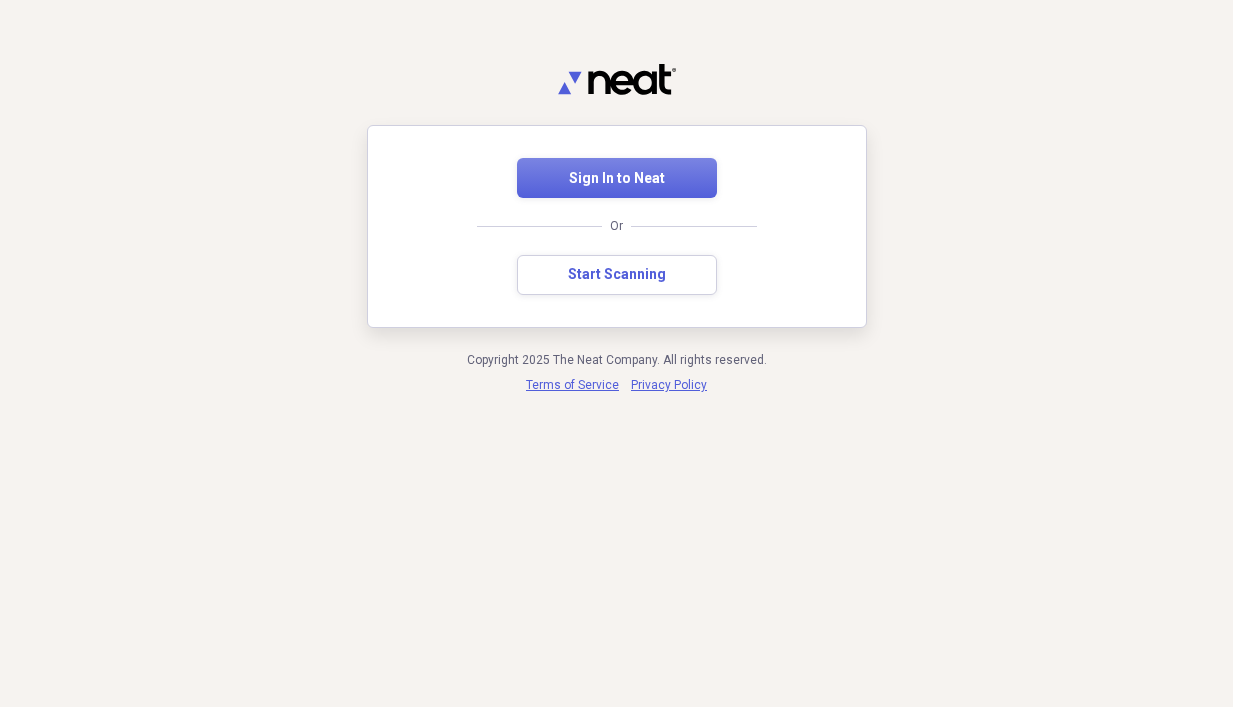 scroll, scrollTop: 0, scrollLeft: 0, axis: both 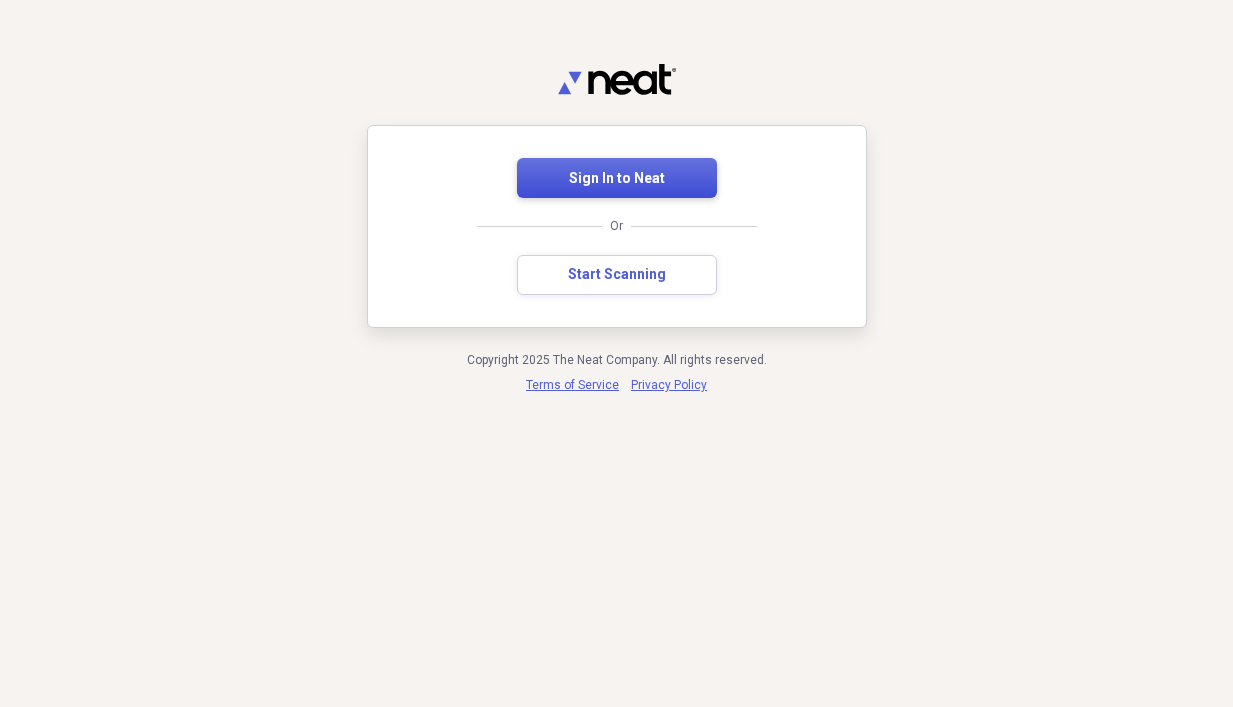 click on "Sign In to Neat" at bounding box center [617, 179] 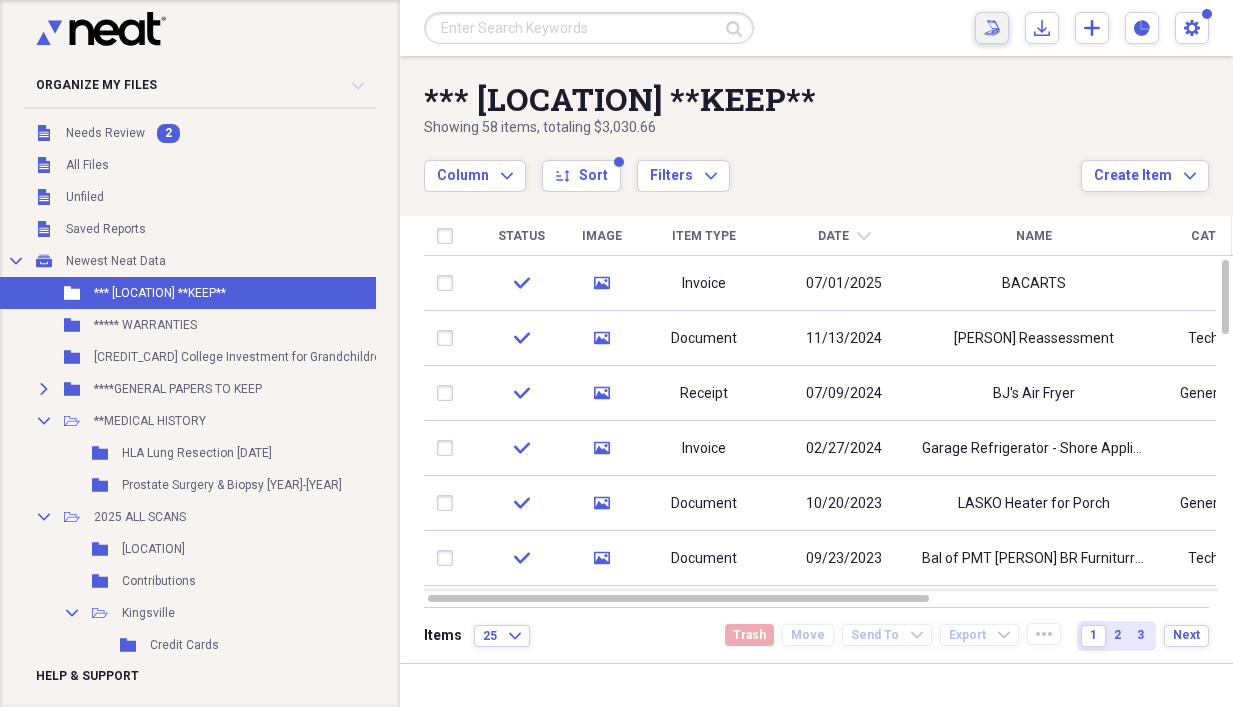 click 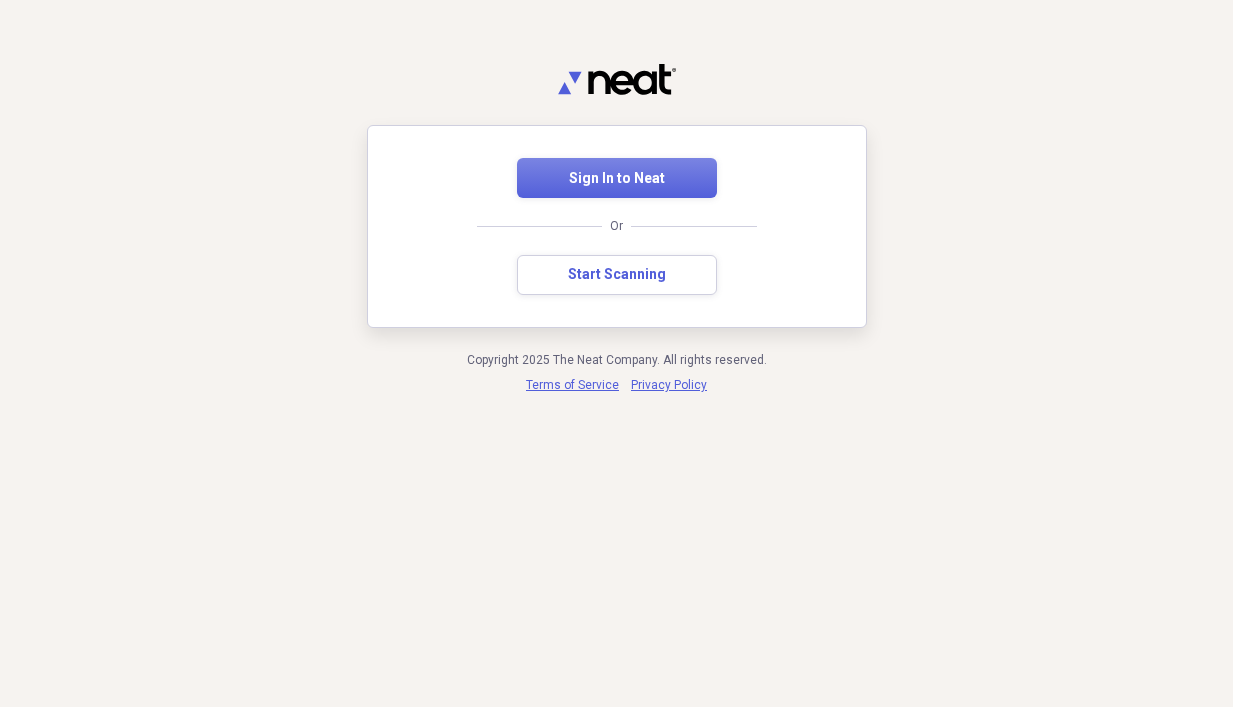 scroll, scrollTop: 0, scrollLeft: 0, axis: both 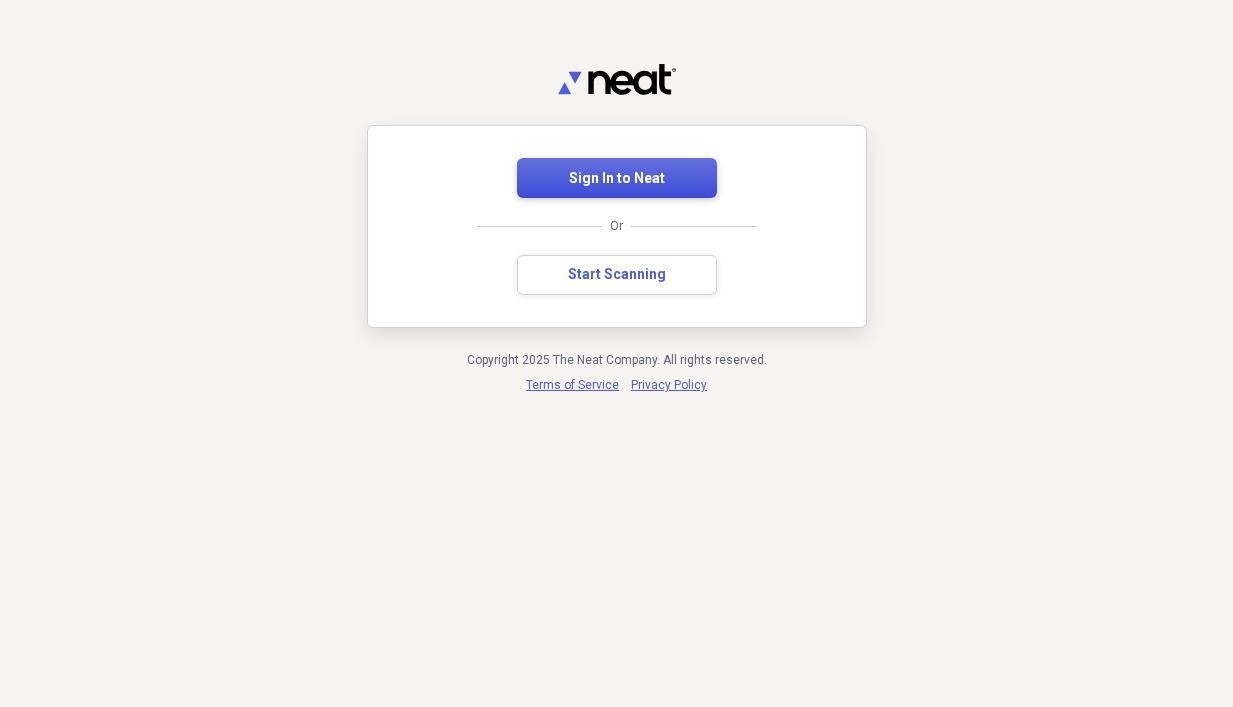 click on "Sign In to Neat" at bounding box center [617, 179] 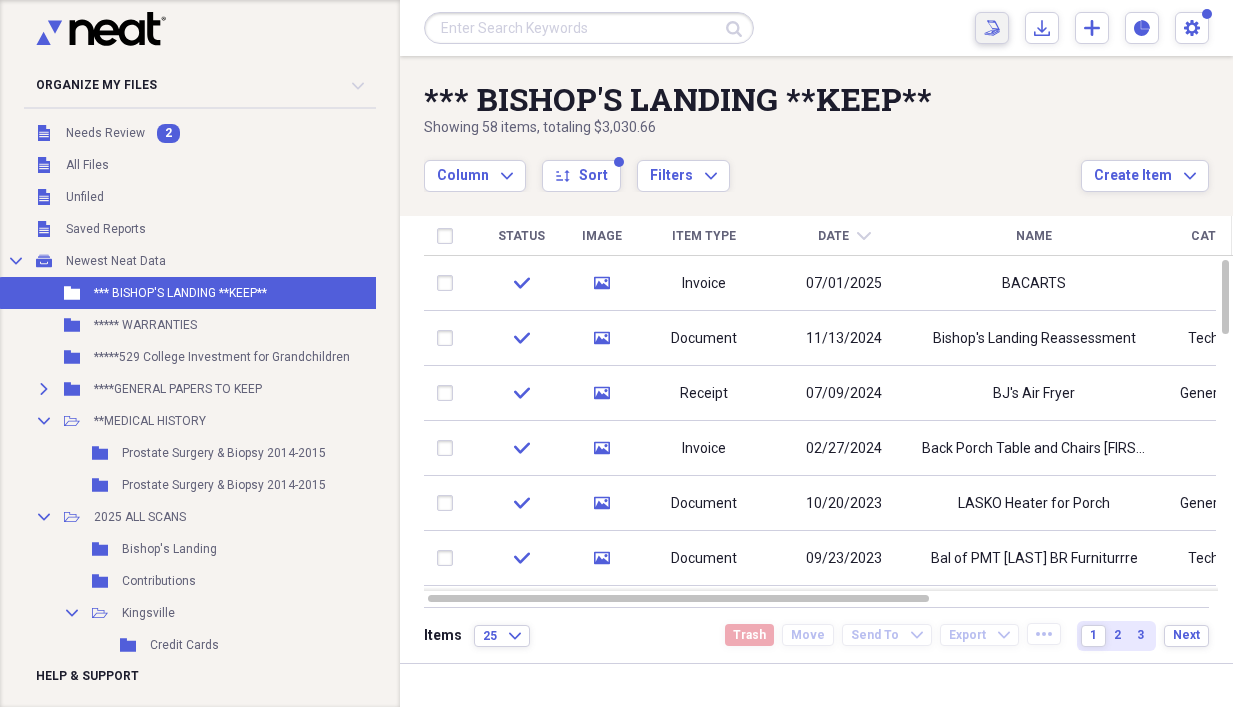 click on "Scan Scan" at bounding box center [992, 28] 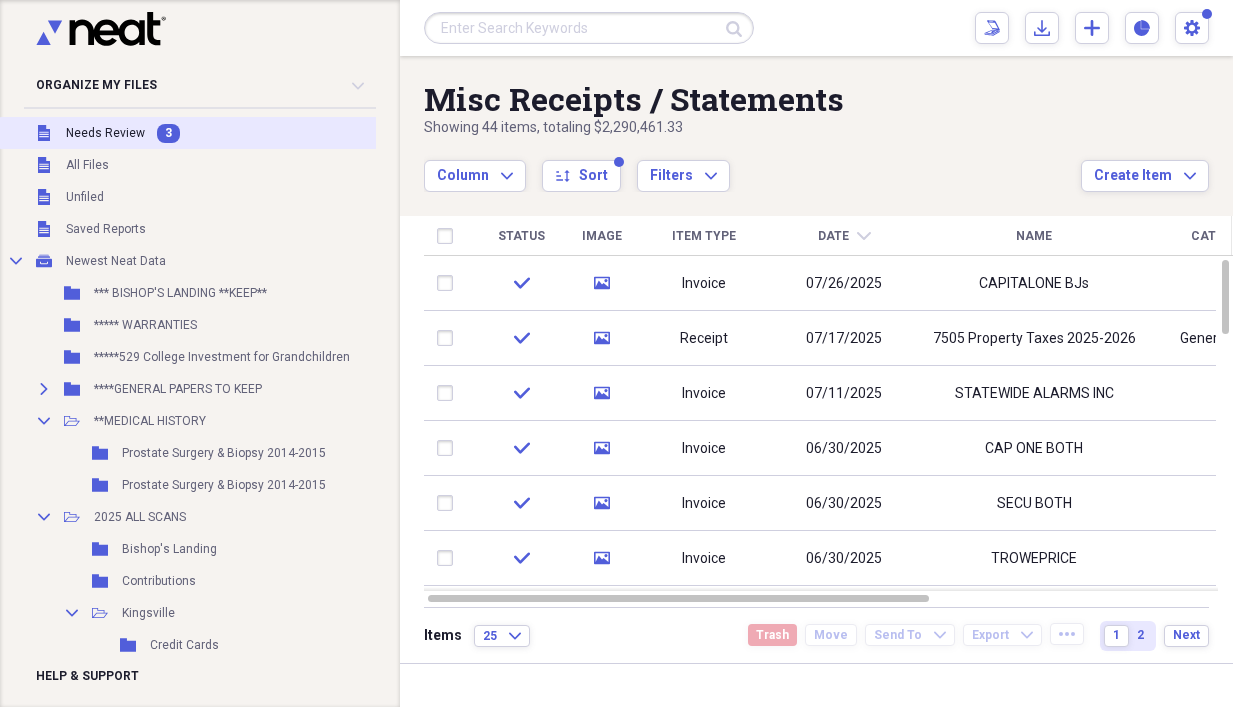 click on "Needs Review" at bounding box center [105, 133] 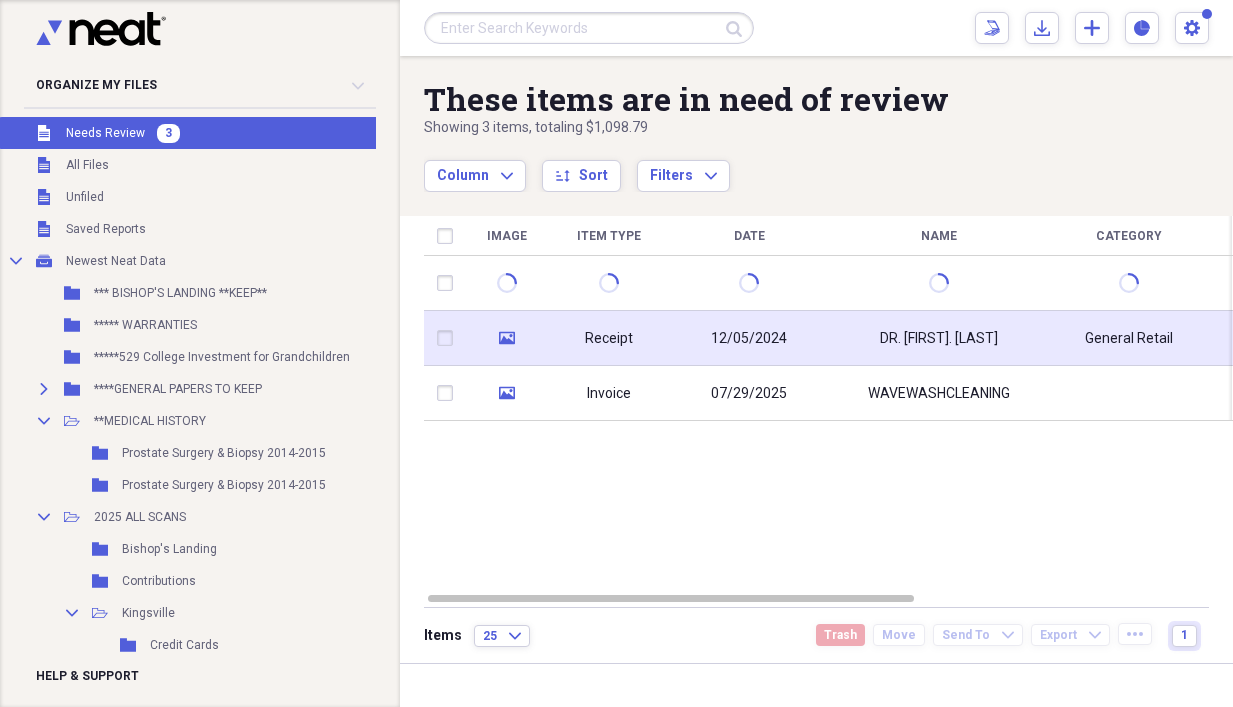 click on "12/05/2024" at bounding box center [749, 338] 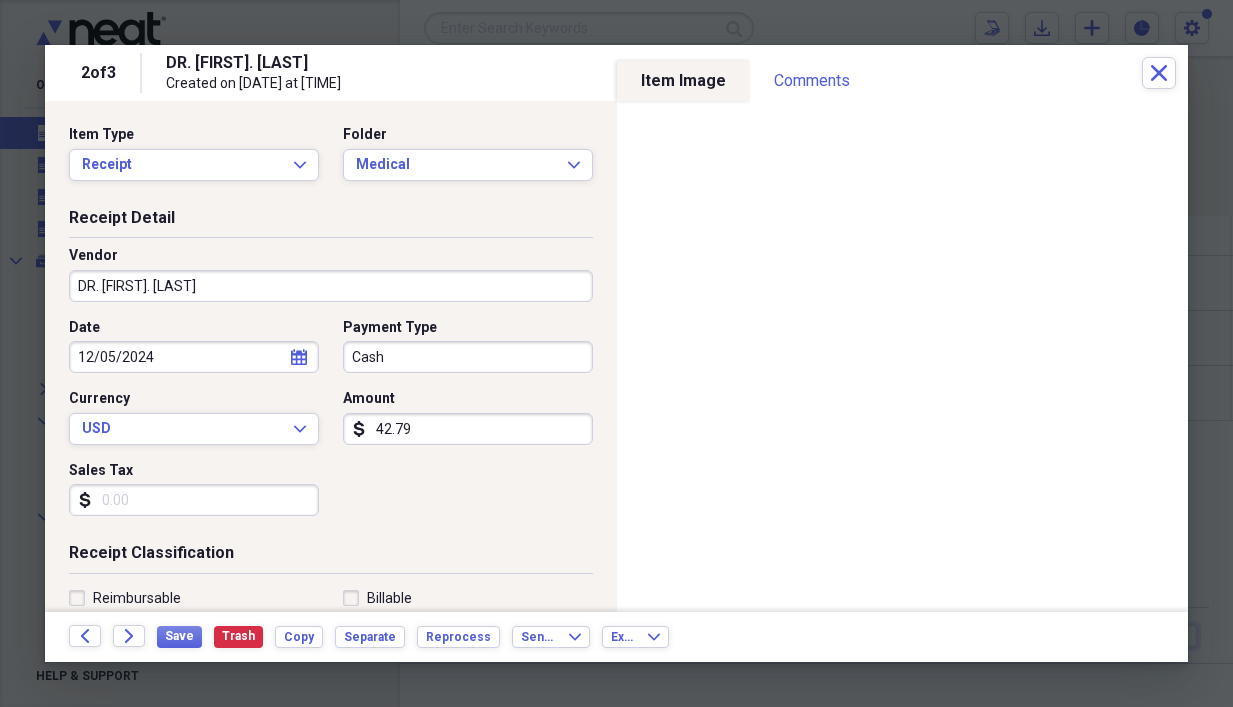 click on "calendar" 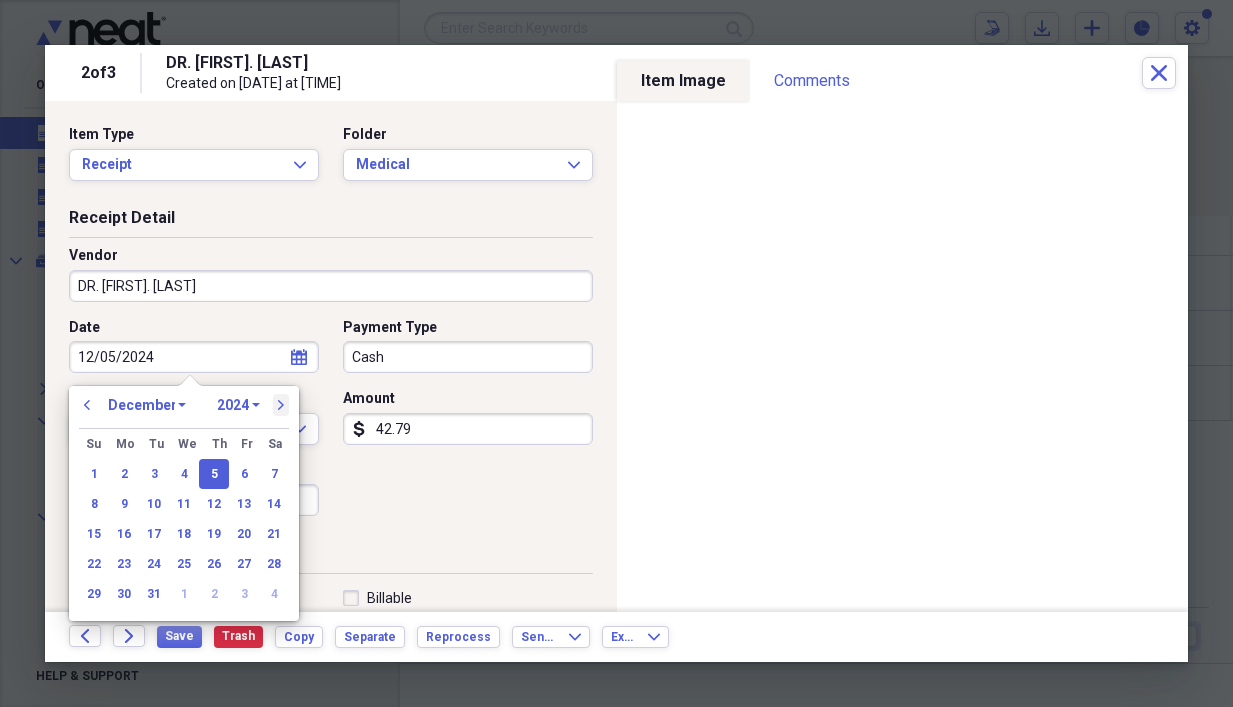 click on "next" at bounding box center (281, 405) 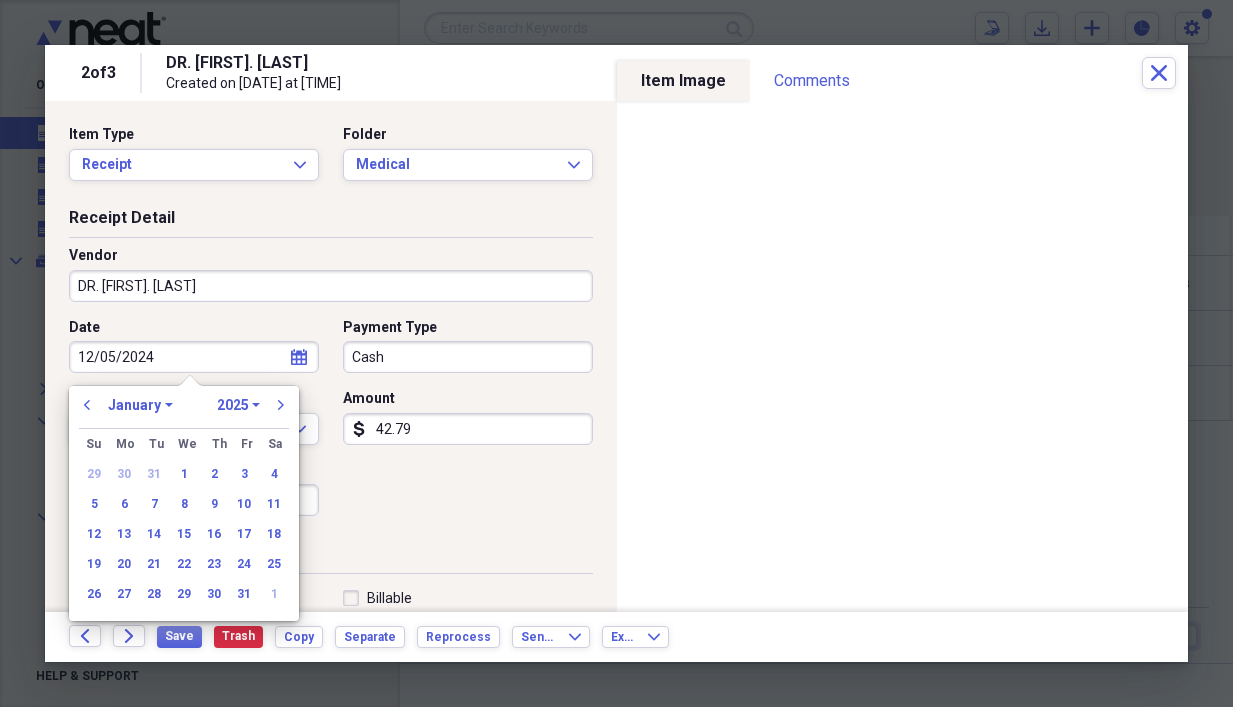 click on "24" at bounding box center (244, 564) 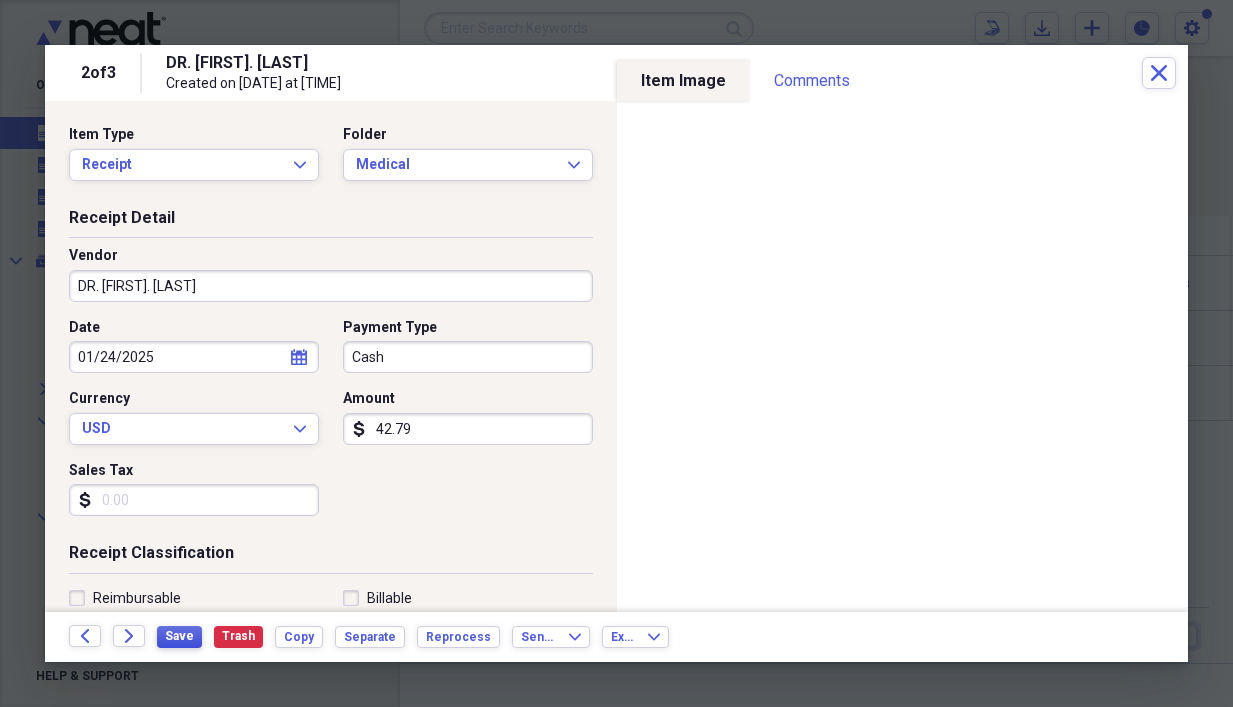click on "Save" at bounding box center [179, 636] 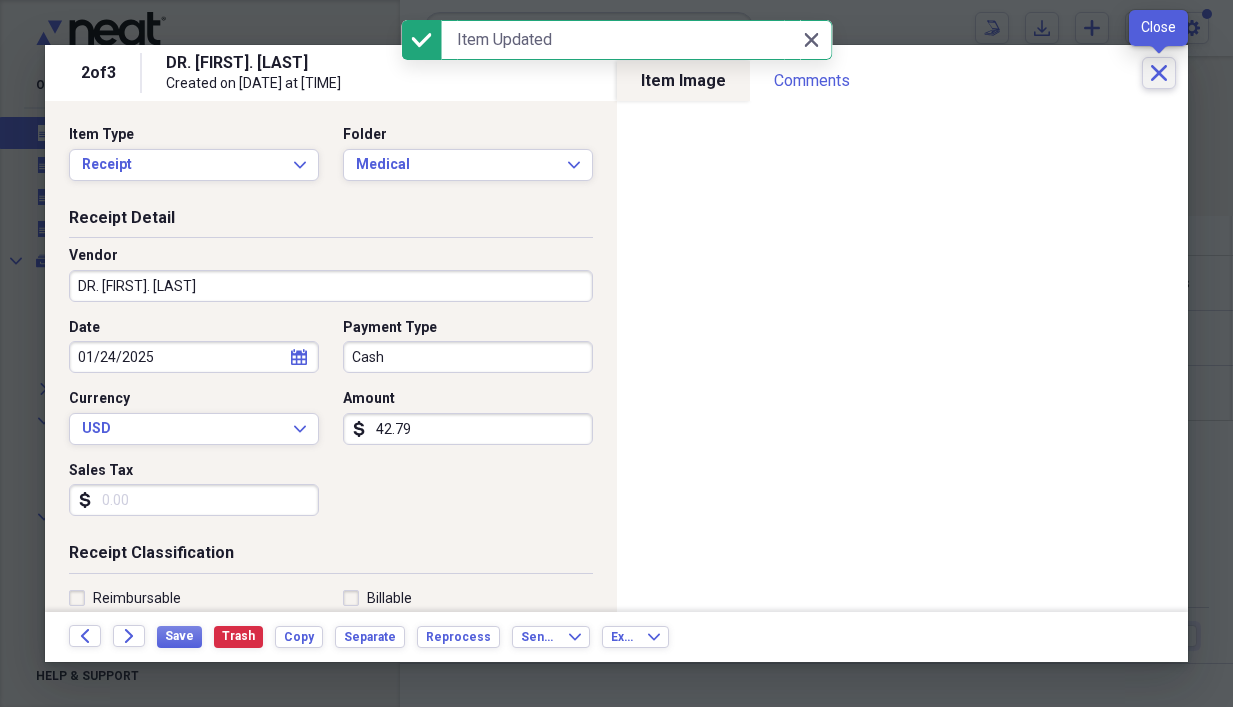 click on "Close" 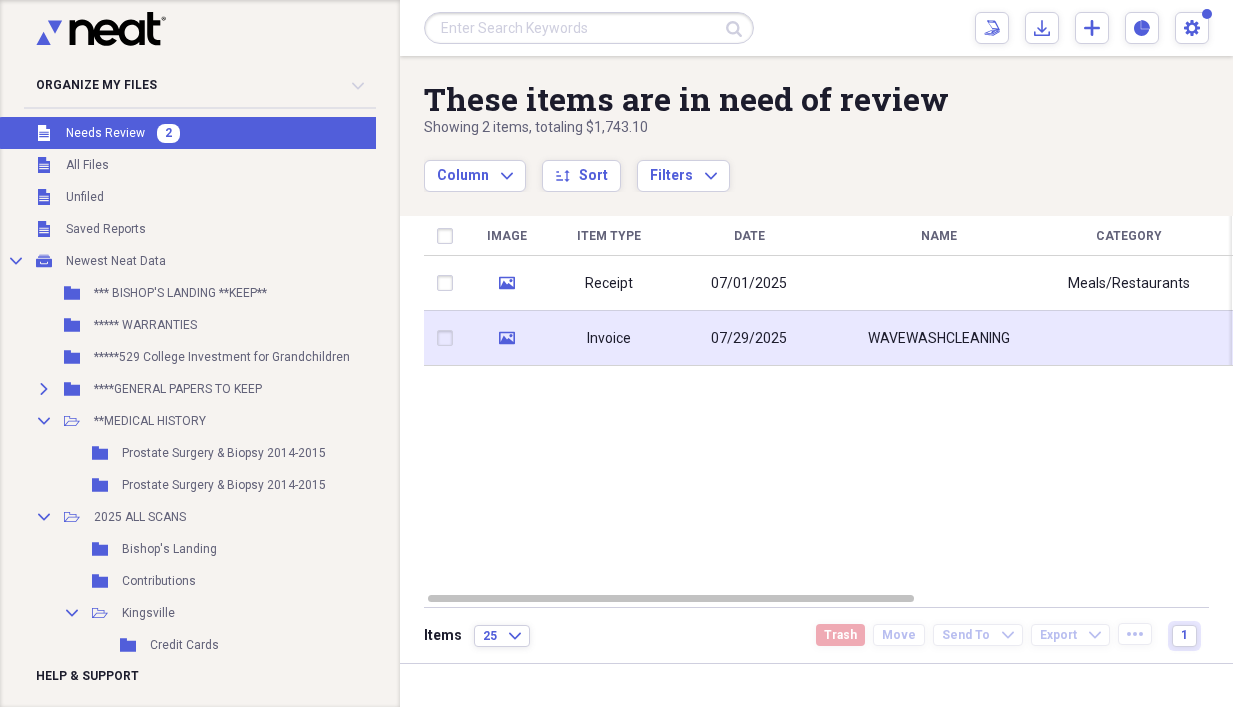 click on "Invoice" at bounding box center [609, 338] 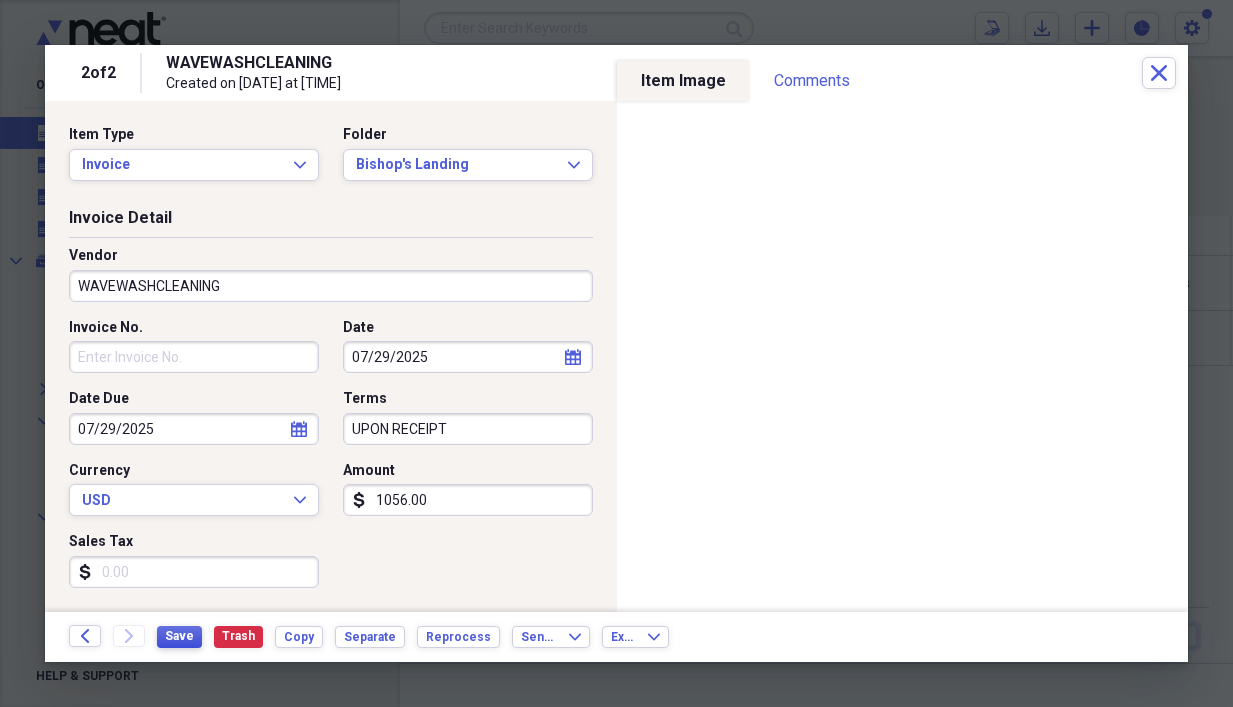 click on "Save" at bounding box center [179, 636] 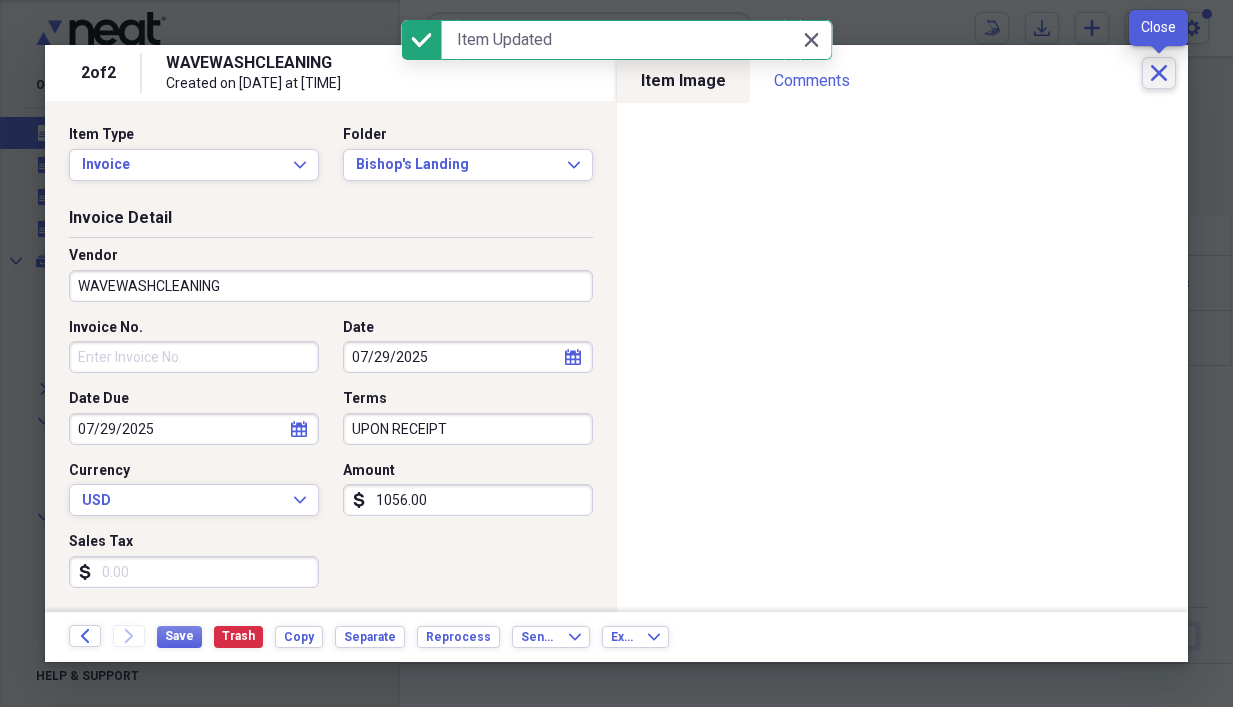 click on "Close" at bounding box center [1159, 73] 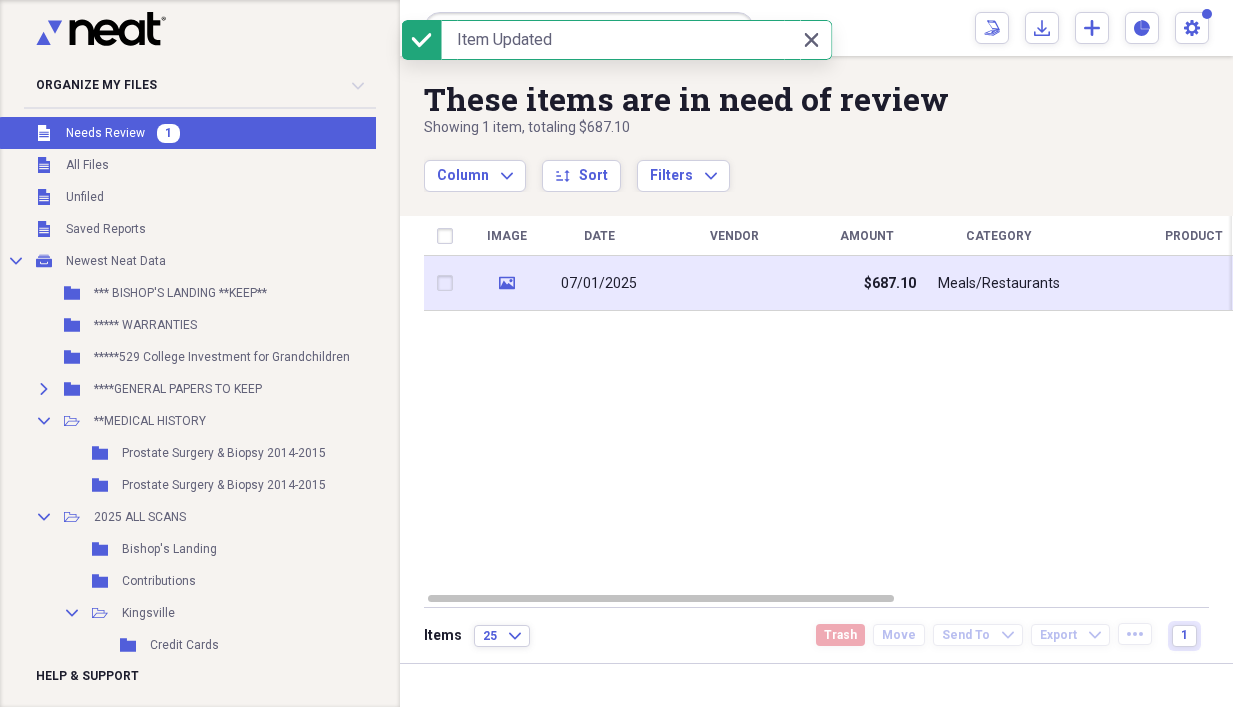 click at bounding box center (734, 283) 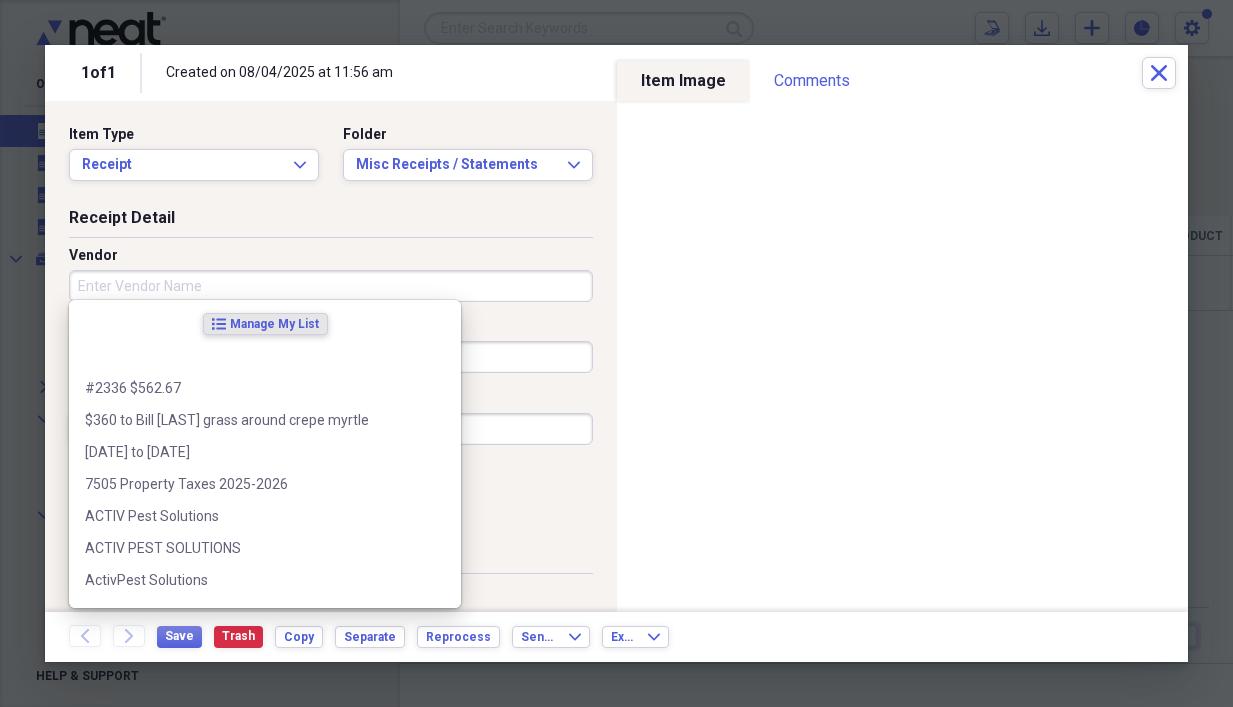 click on "Vendor" at bounding box center [331, 286] 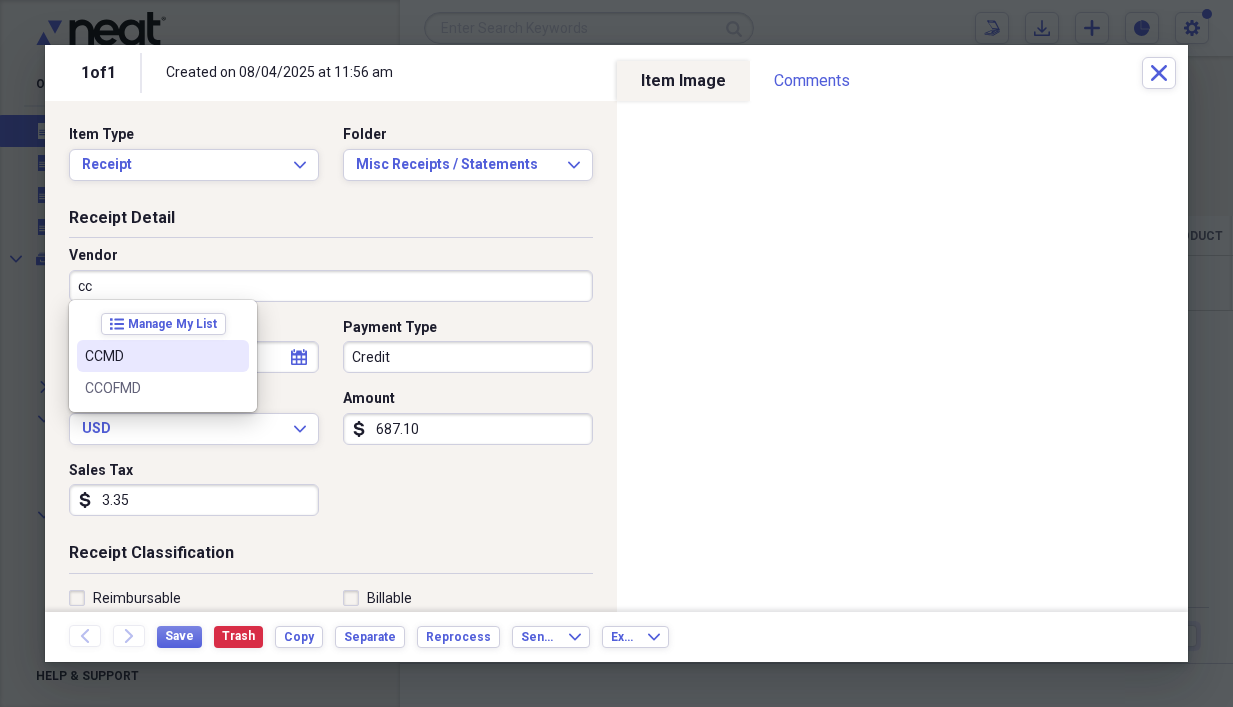 type on "CCMD" 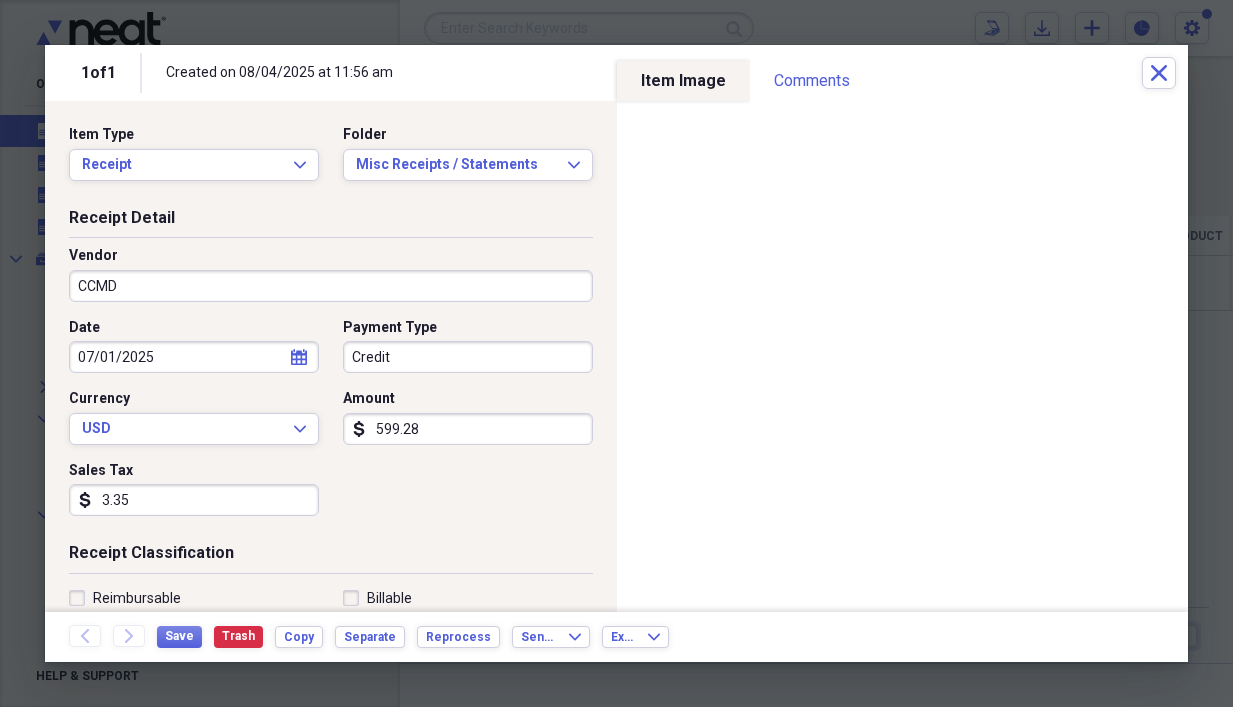 type on "599.28" 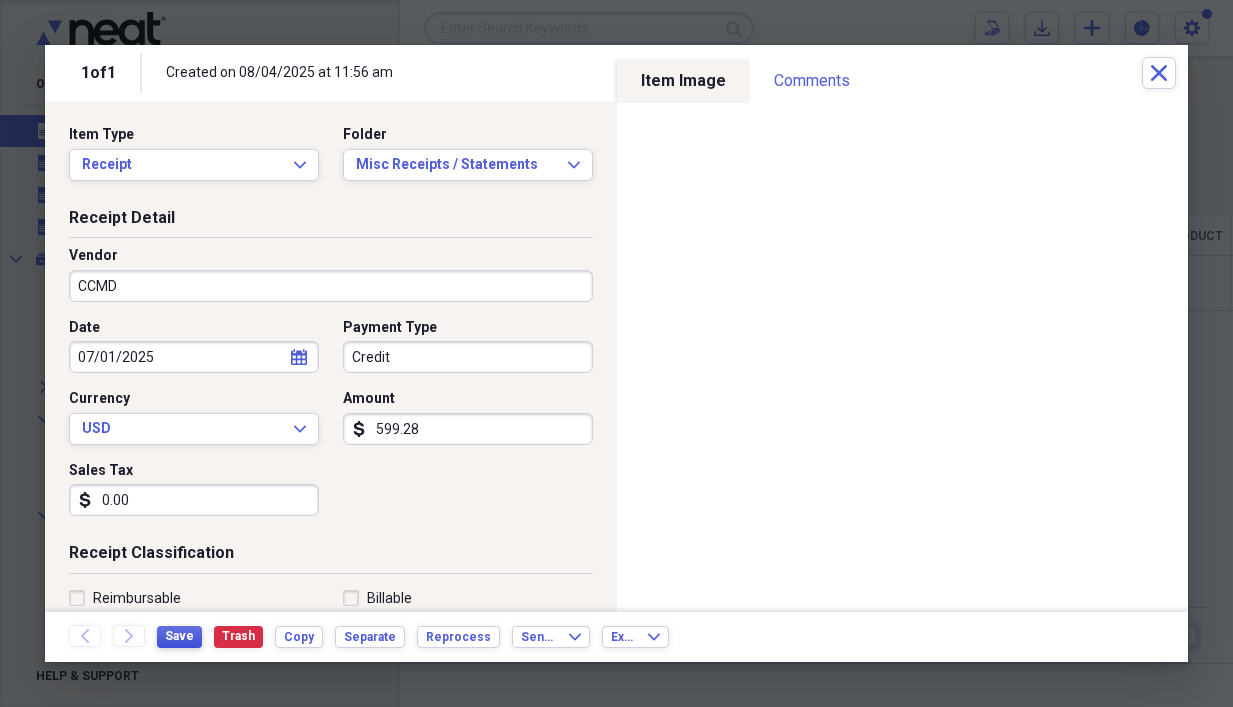 type on "0.00" 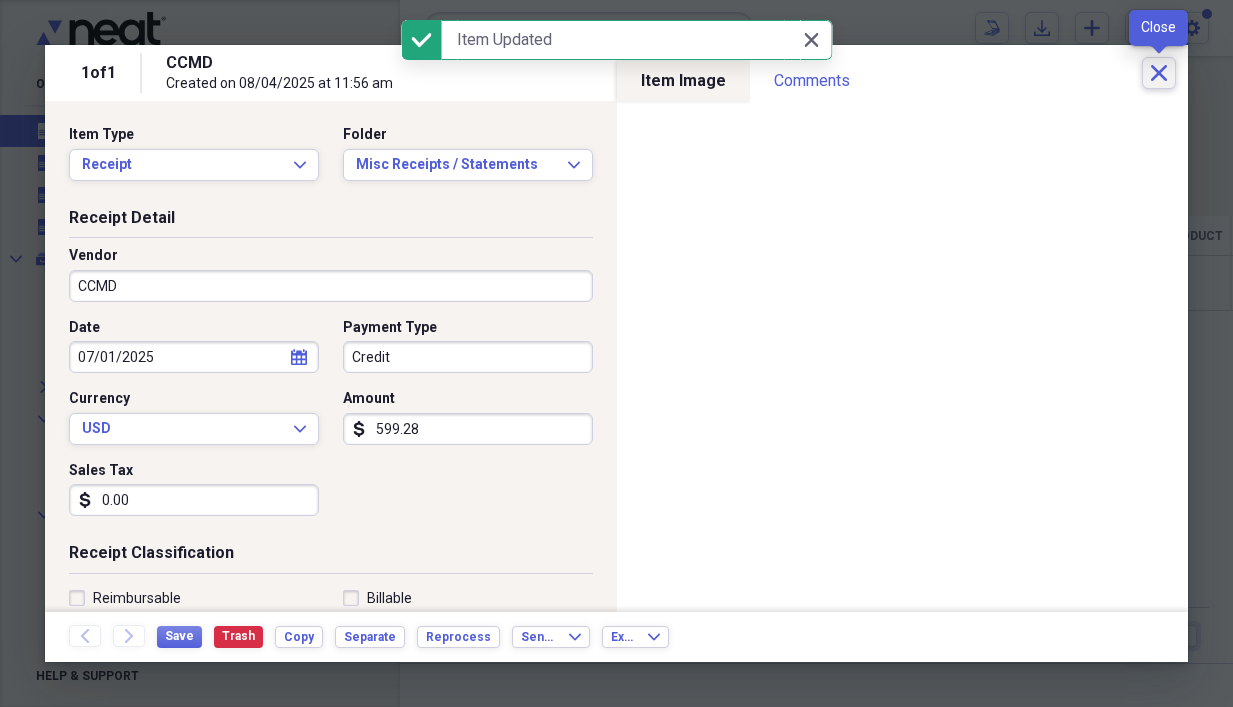 click 